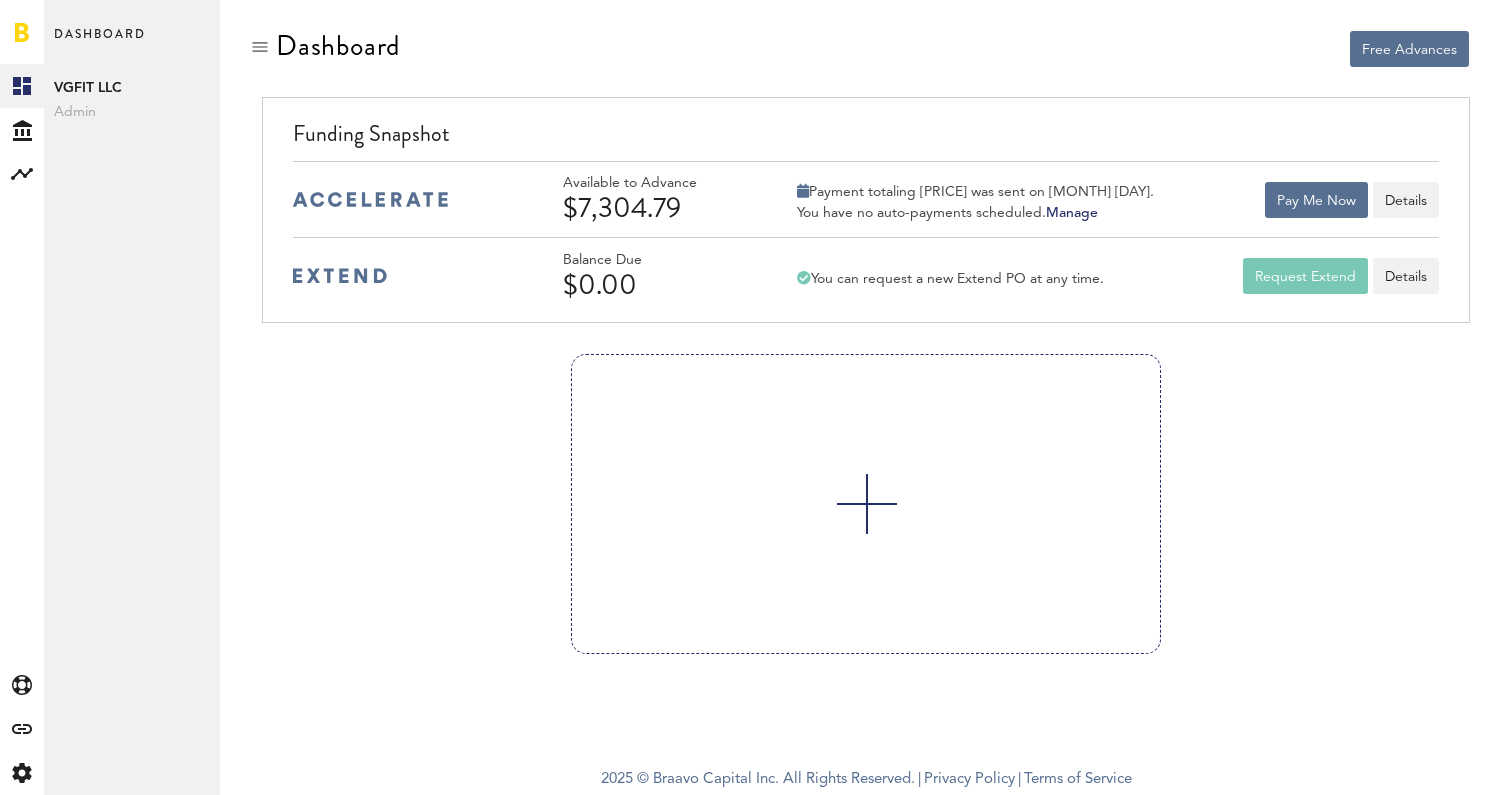 scroll, scrollTop: 0, scrollLeft: 0, axis: both 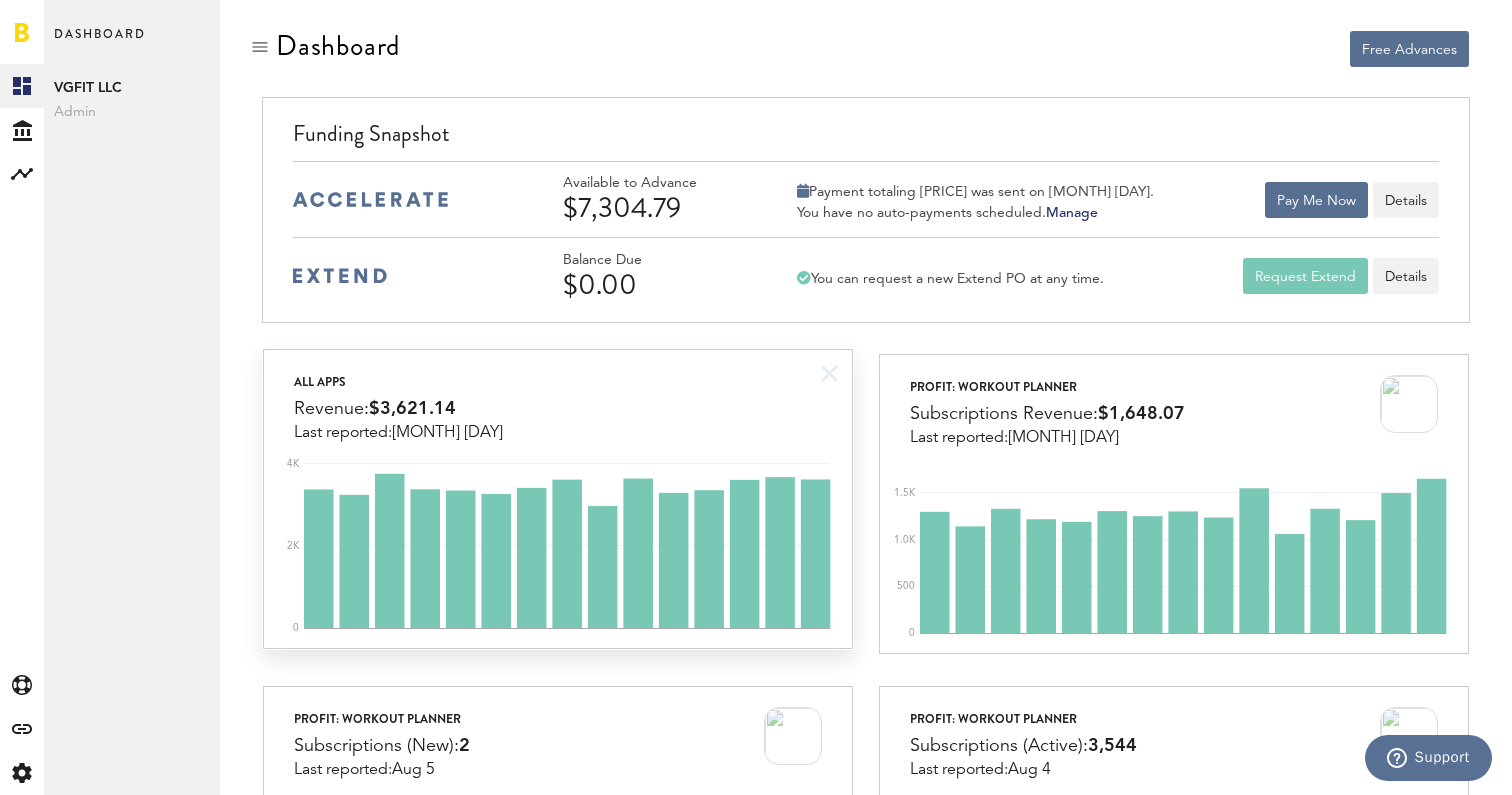 click on "All apps       Revenue:  [PRICE]      Last reported:   [MONTH] [DAY]" at bounding box center (557, 396) 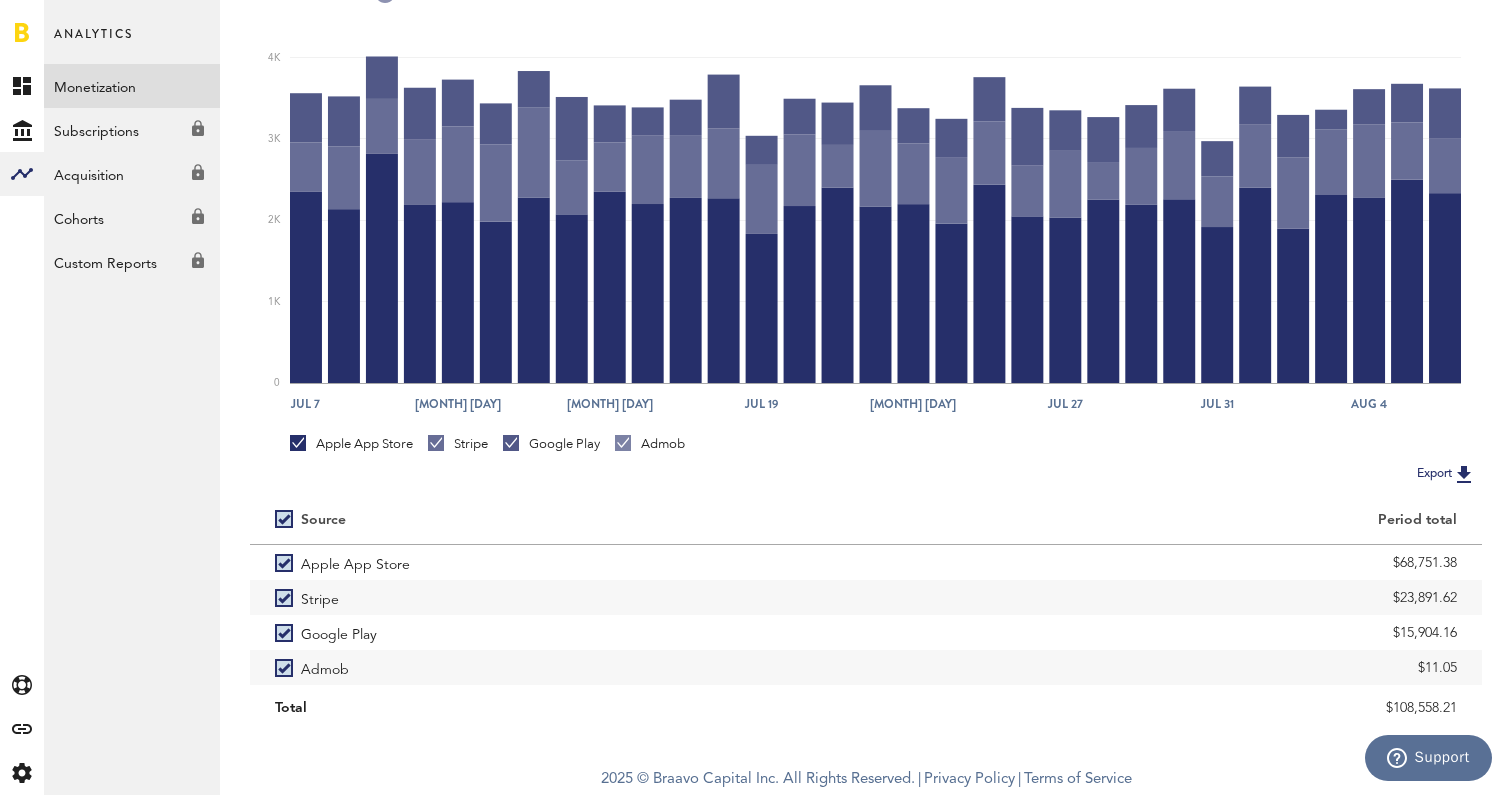 scroll, scrollTop: 333, scrollLeft: 0, axis: vertical 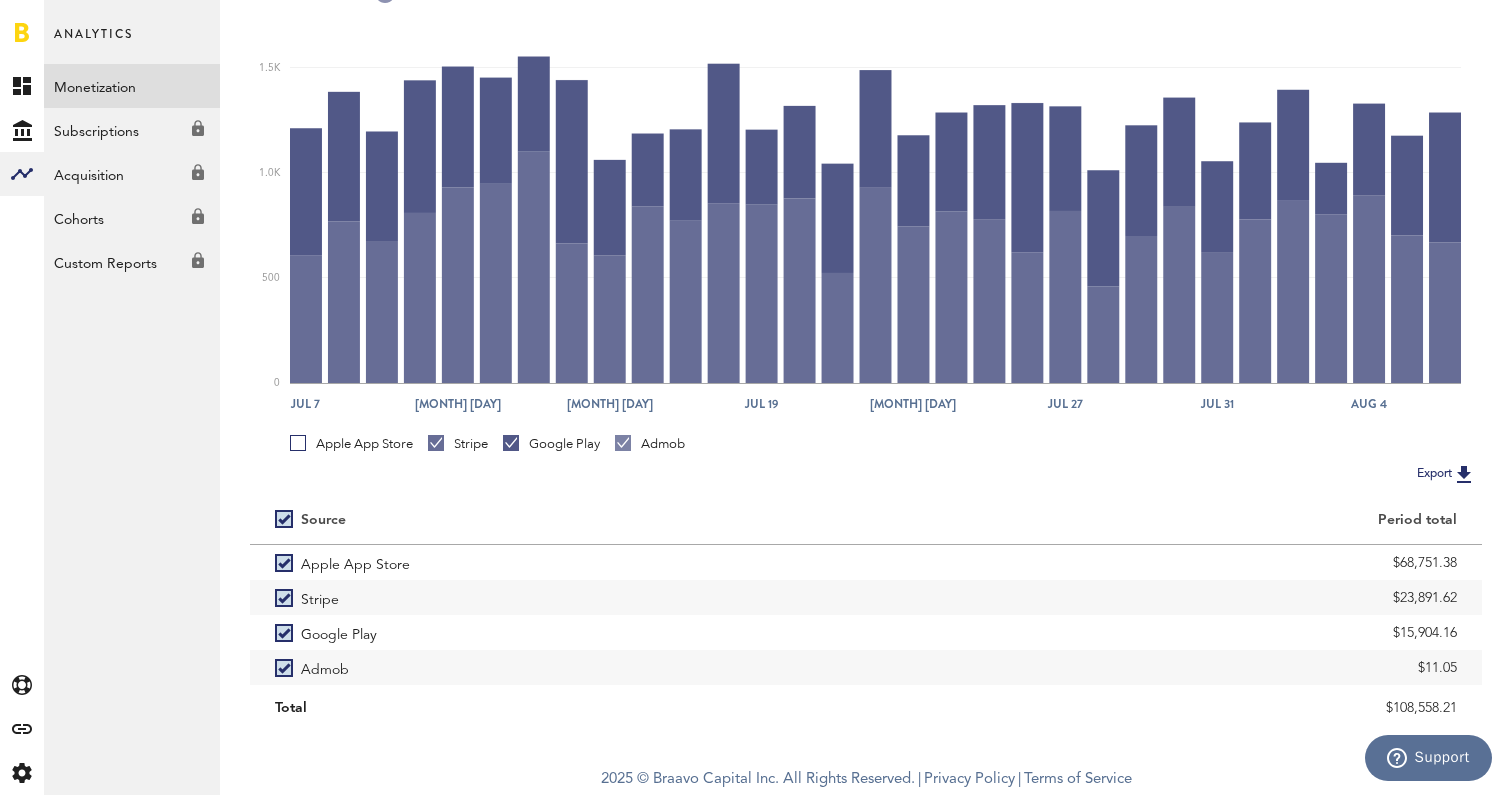 click on "Google Play" at bounding box center (551, 448) 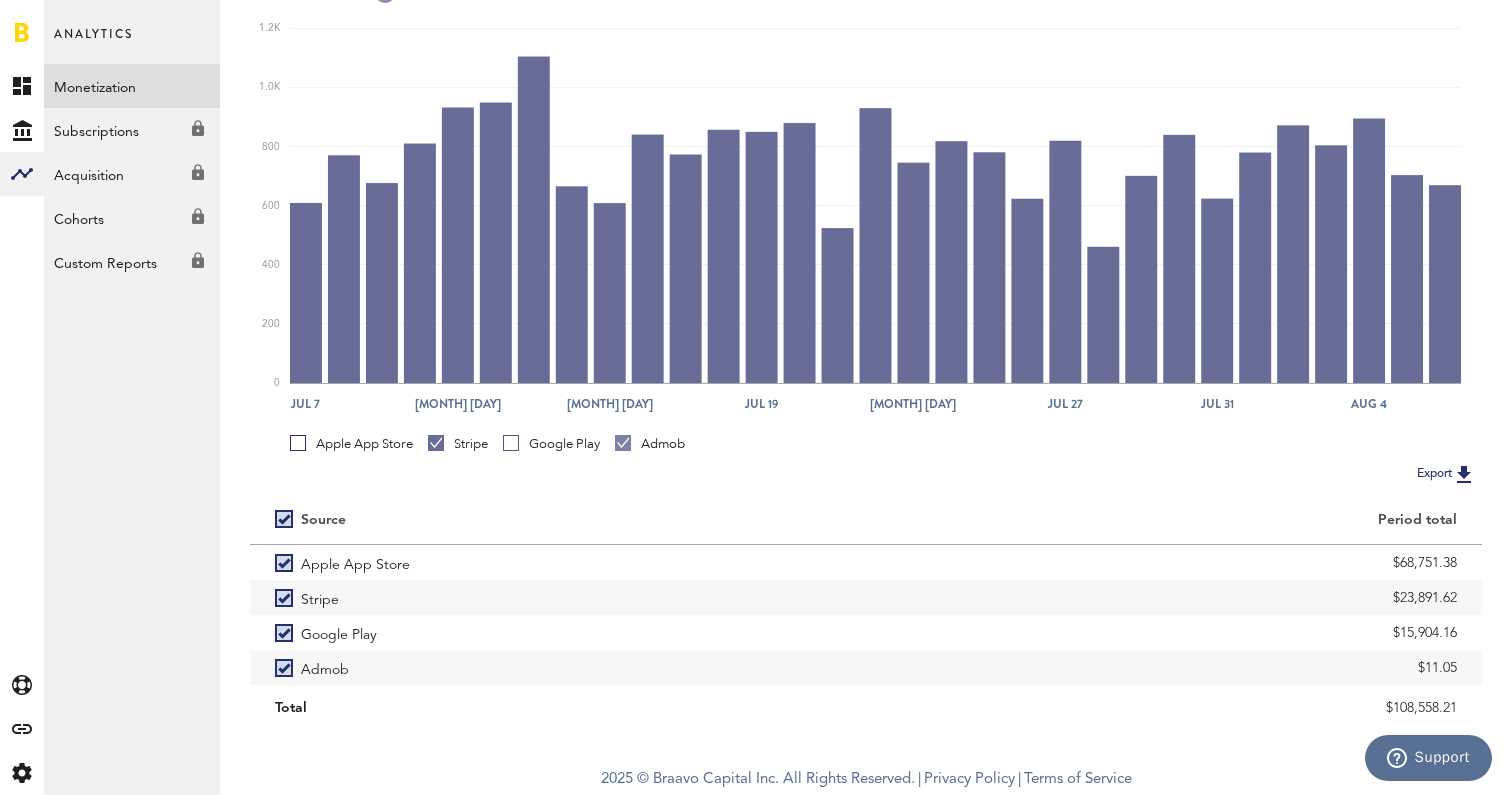 click on "Admob" at bounding box center (650, 444) 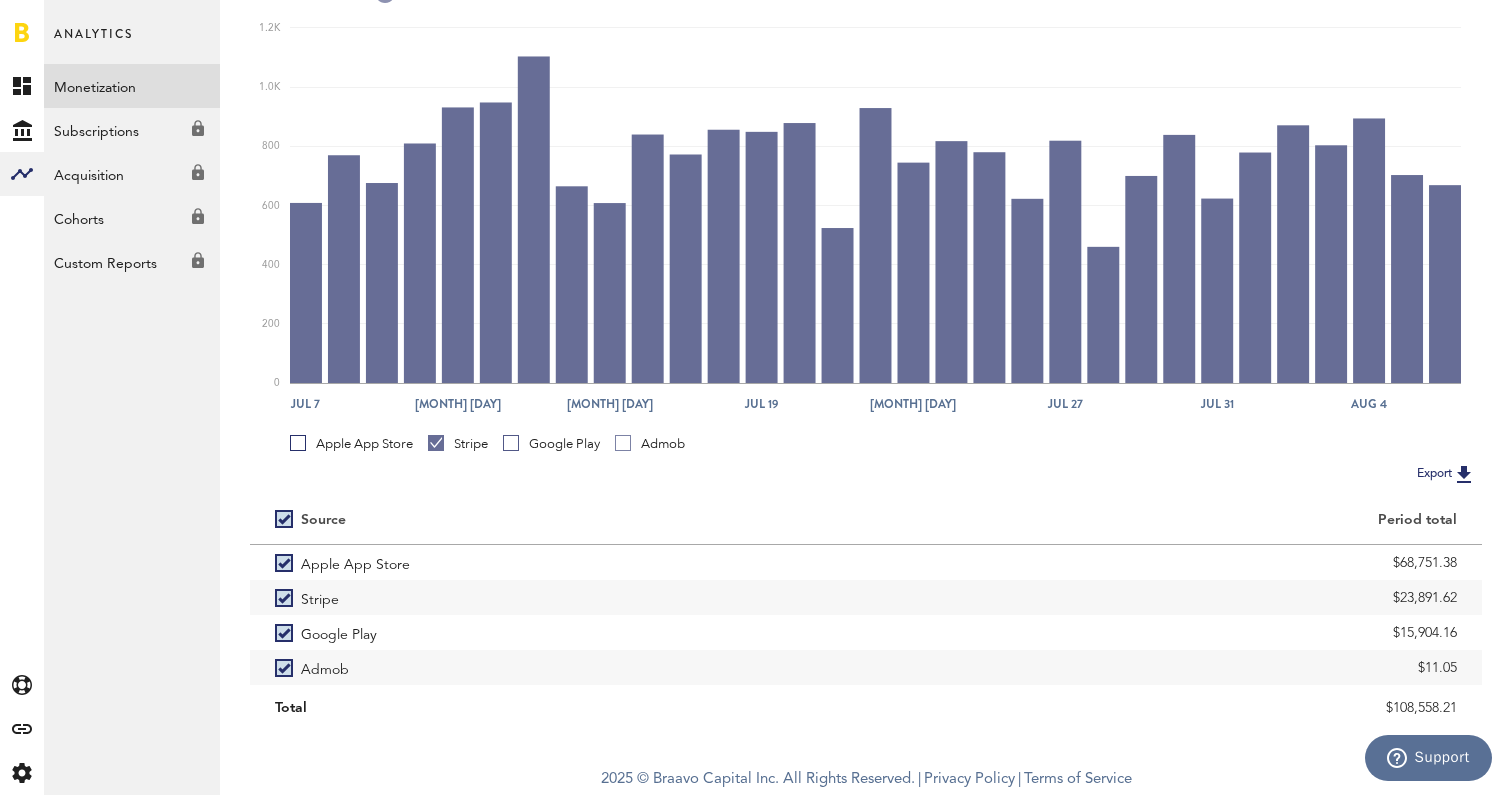 scroll, scrollTop: 332, scrollLeft: 0, axis: vertical 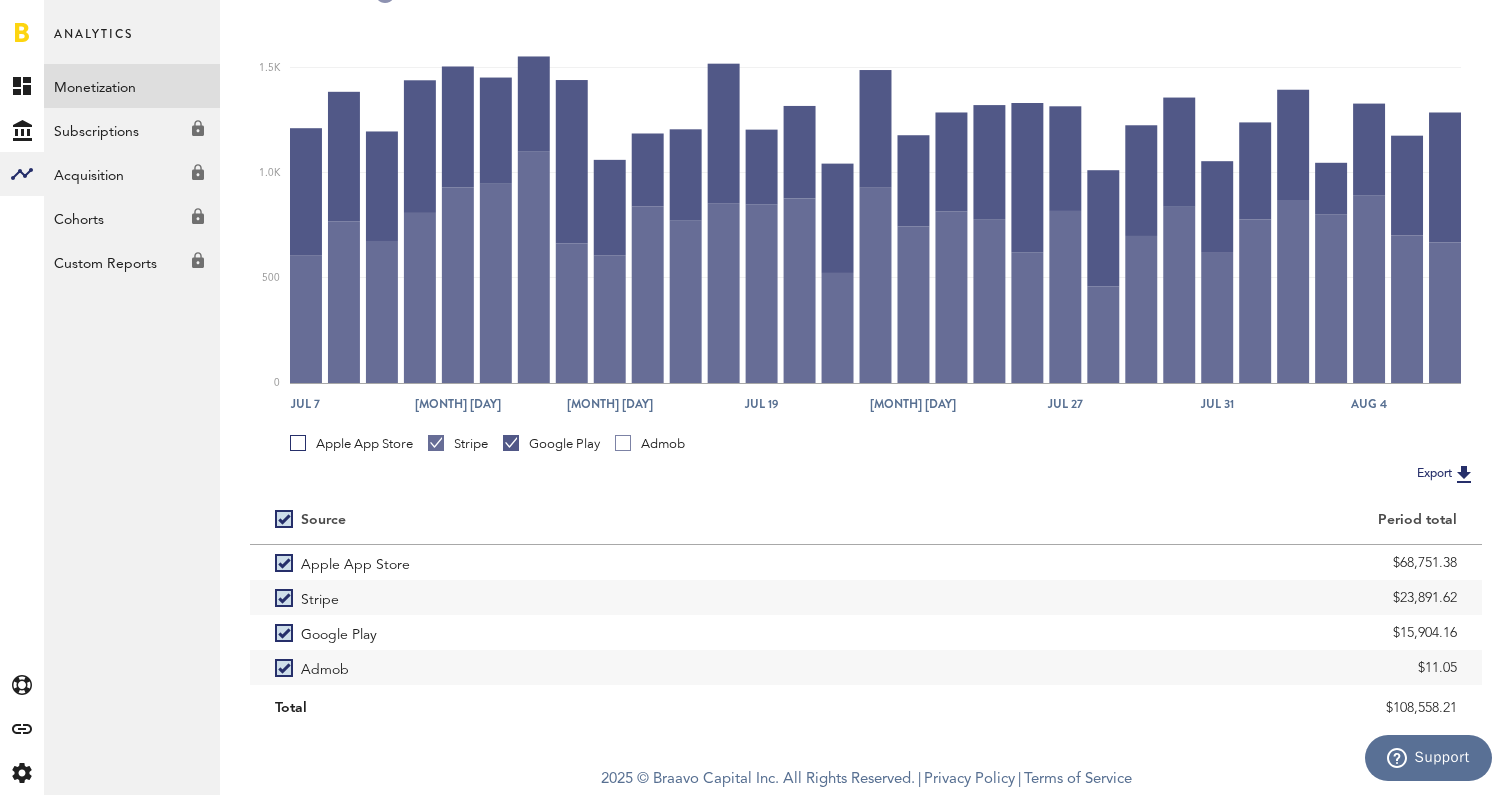 click on "Stripe" at bounding box center (458, 444) 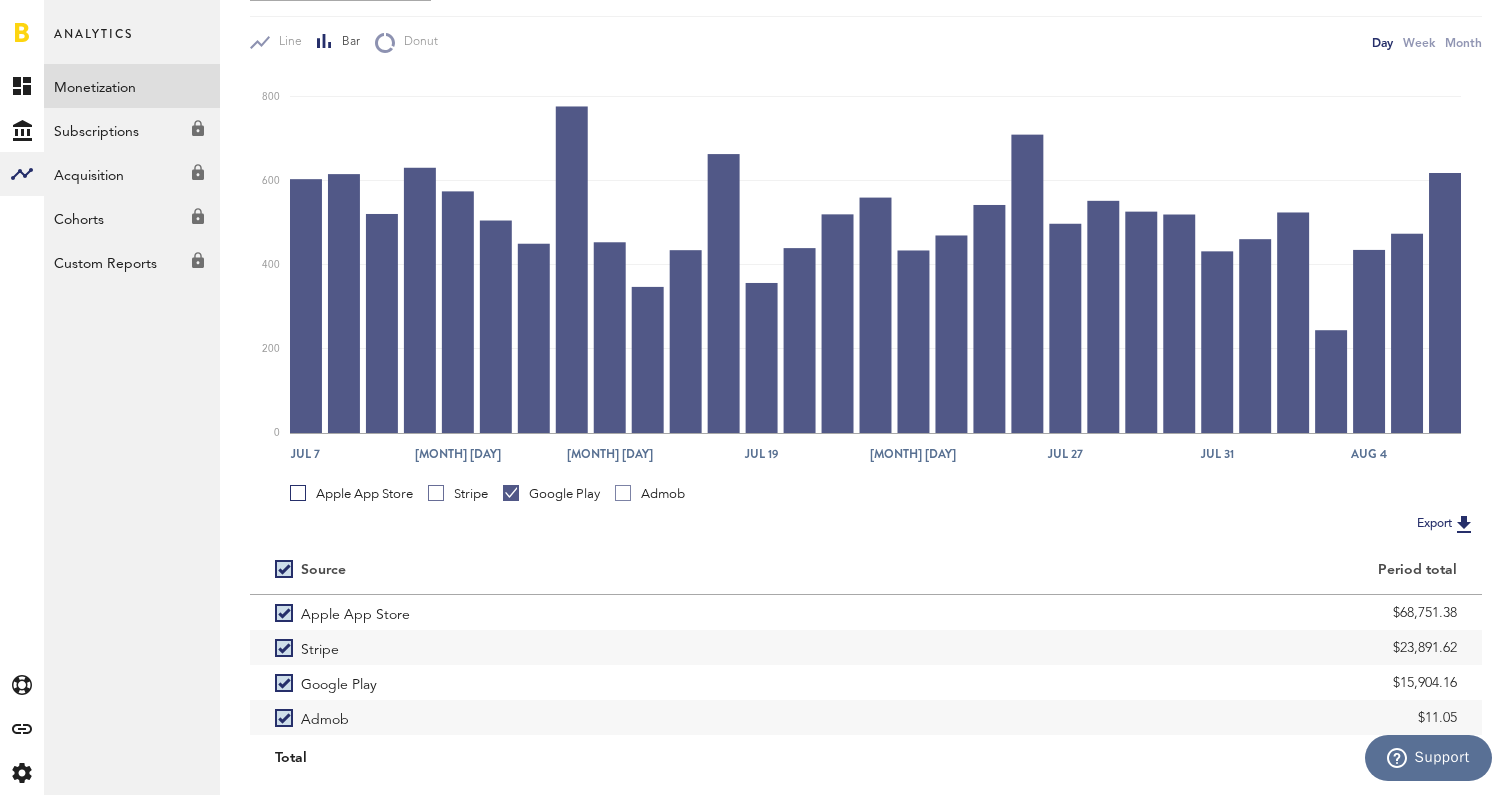 scroll, scrollTop: 277, scrollLeft: 0, axis: vertical 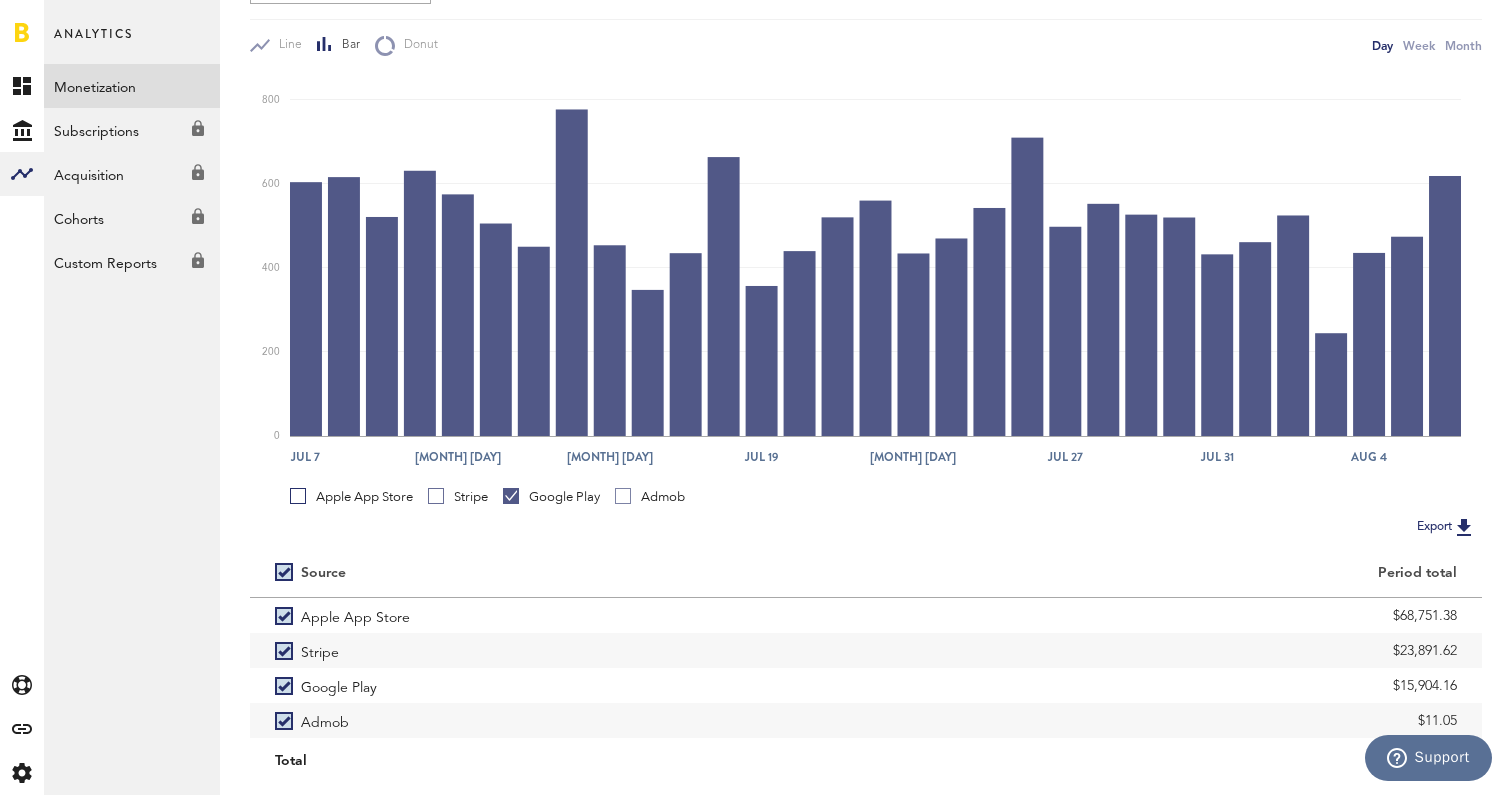click on "Apple App Store" at bounding box center (351, 497) 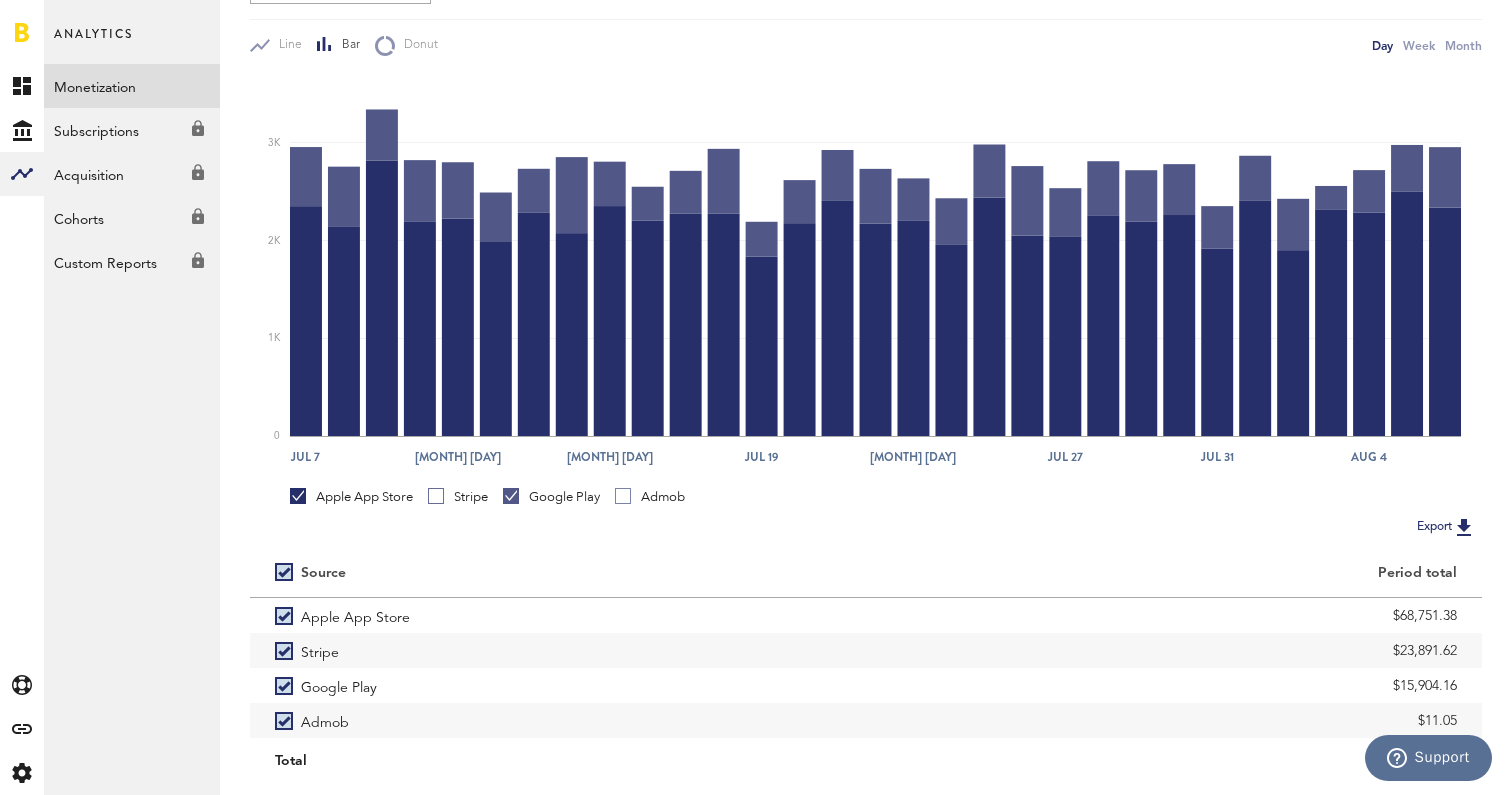 click on "Google Play" at bounding box center (551, 497) 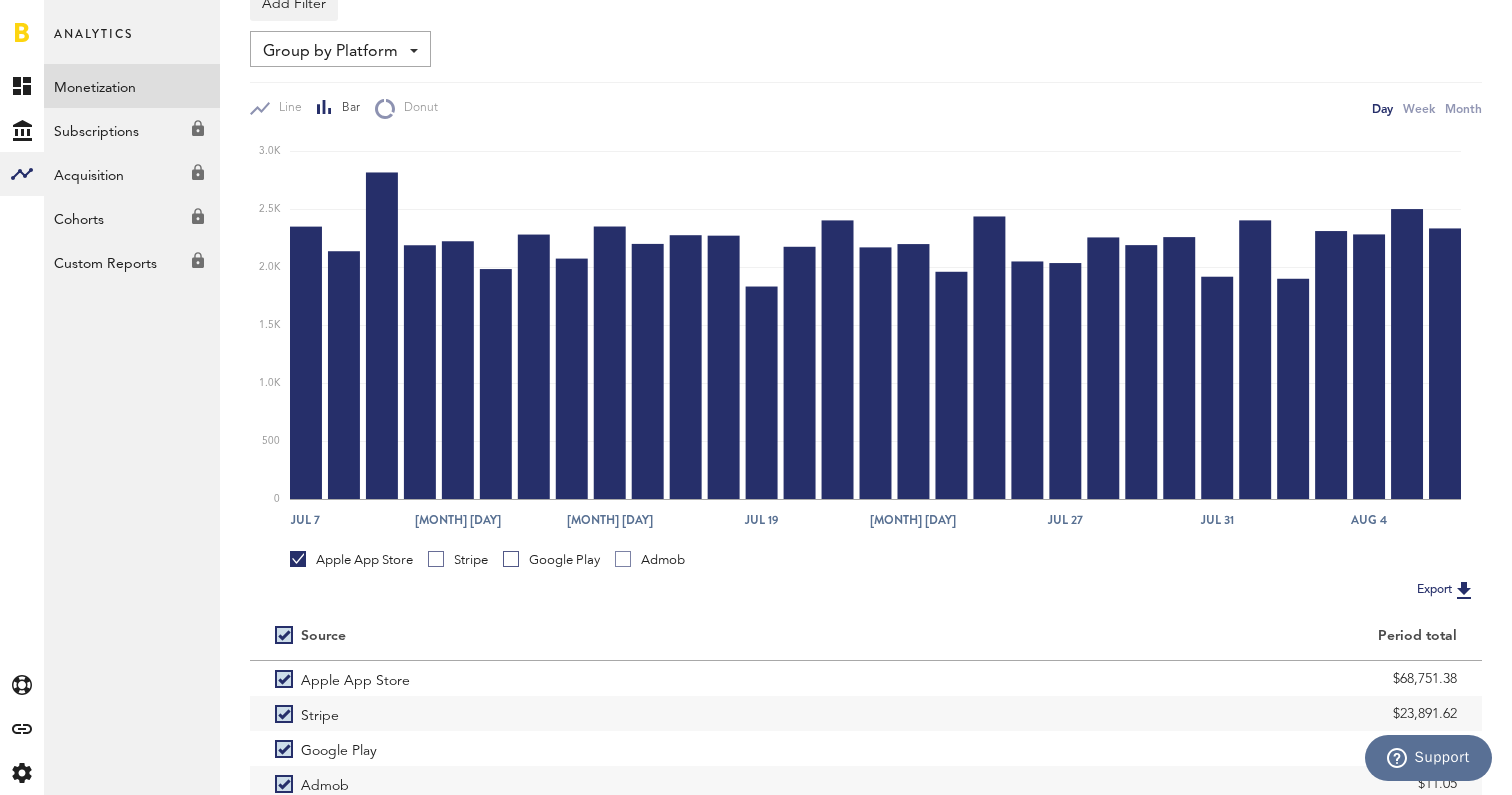 scroll, scrollTop: 212, scrollLeft: 0, axis: vertical 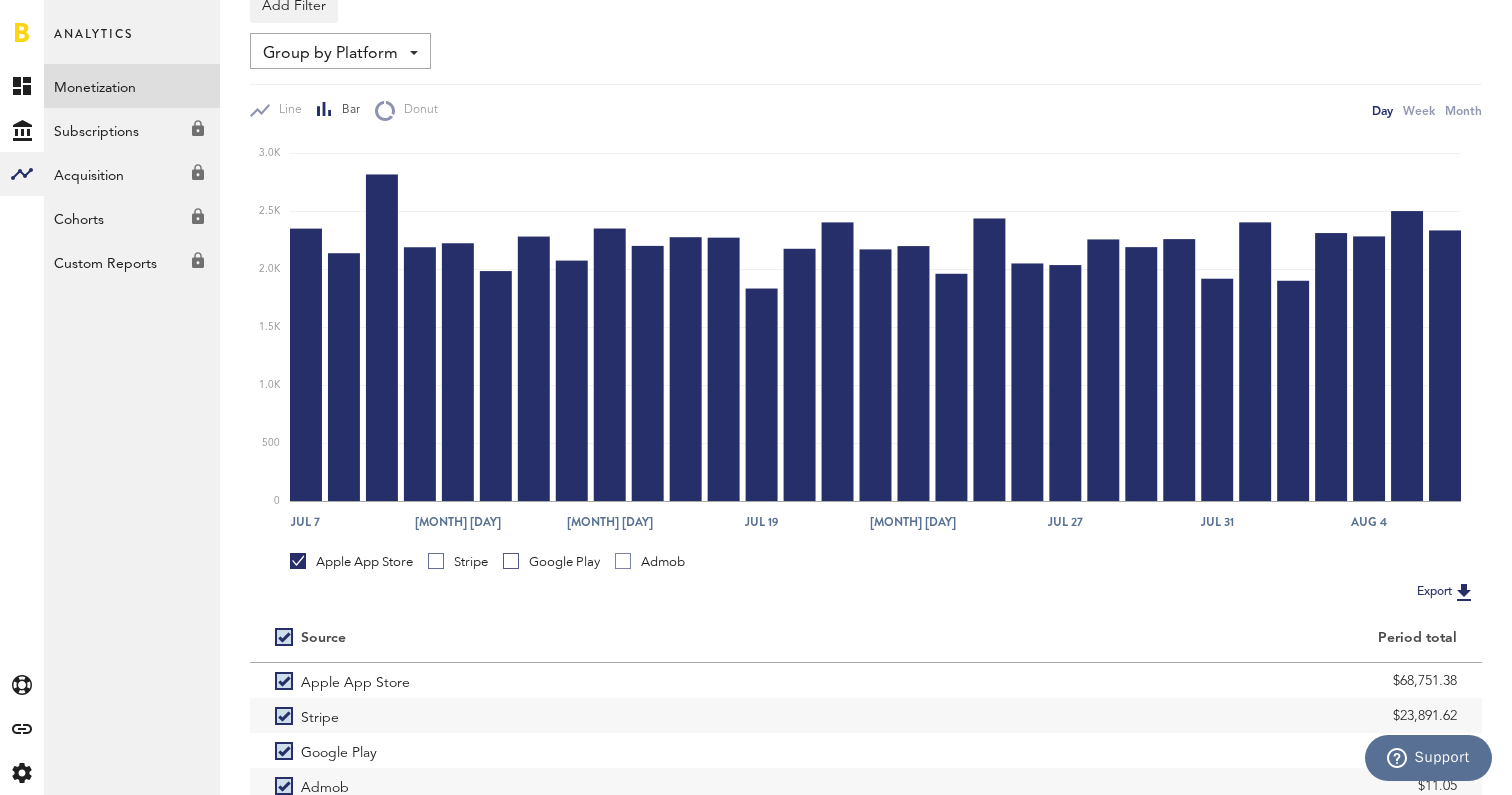 click at bounding box center (22, 32) 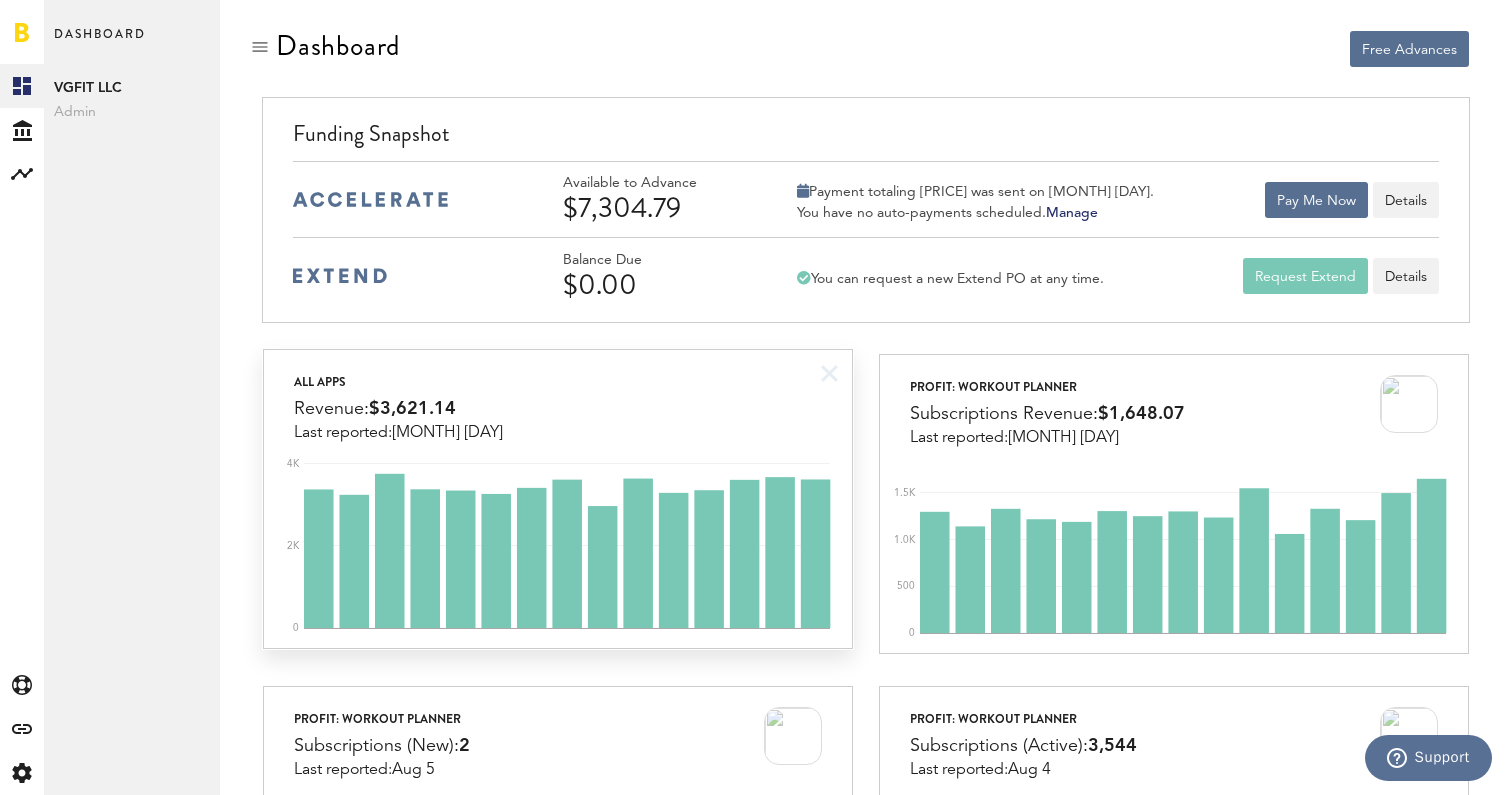 click on "All apps       Revenue:  [PRICE]      Last reported:   [MONTH] [DAY]" at bounding box center (557, 396) 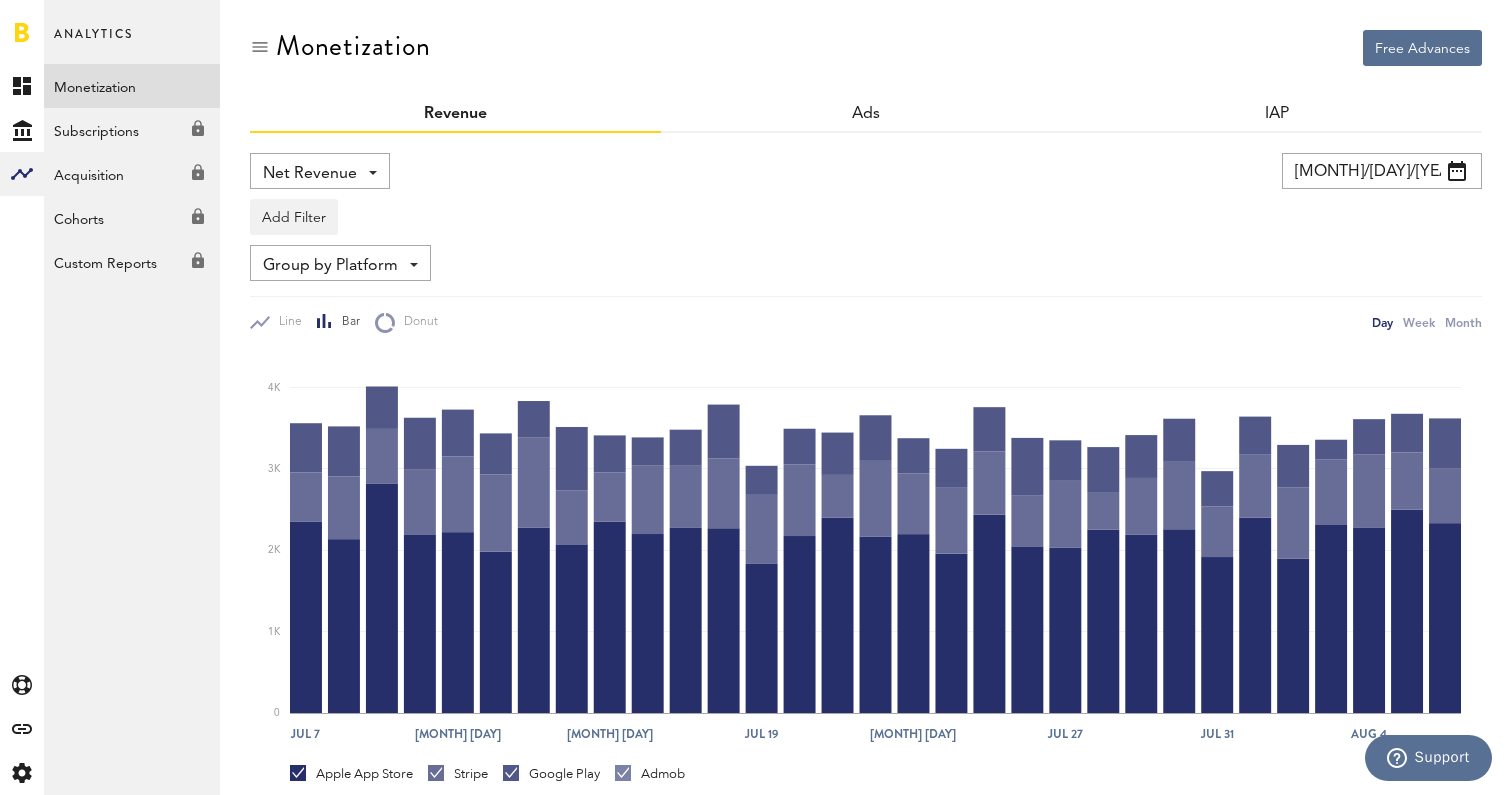 click on "[MONTH]/[DAY]/[YEAR] - [MONTH]/[DAY]/[YEAR]" at bounding box center [1382, 171] 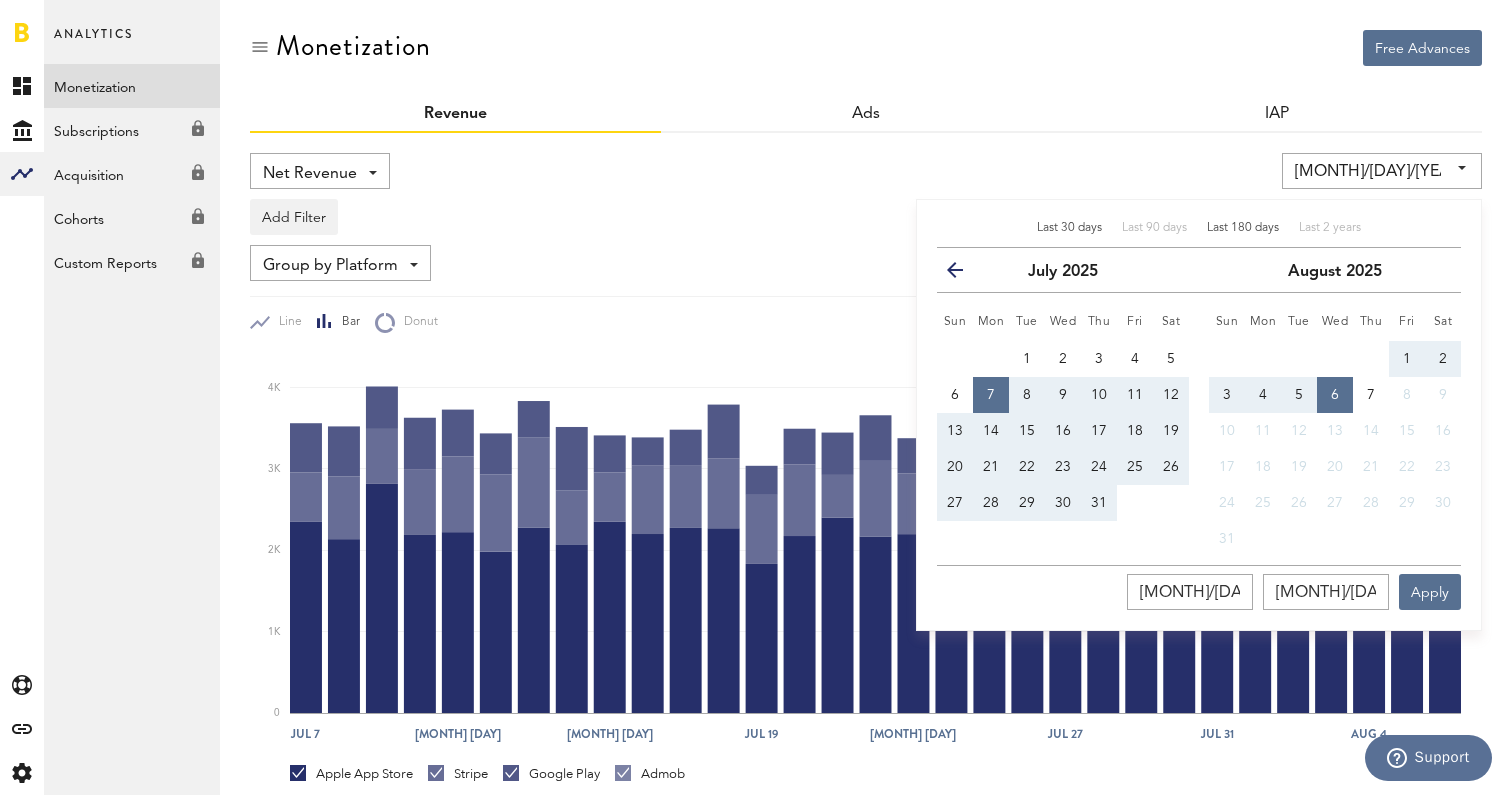 click on "Last 180 days" at bounding box center [1243, 228] 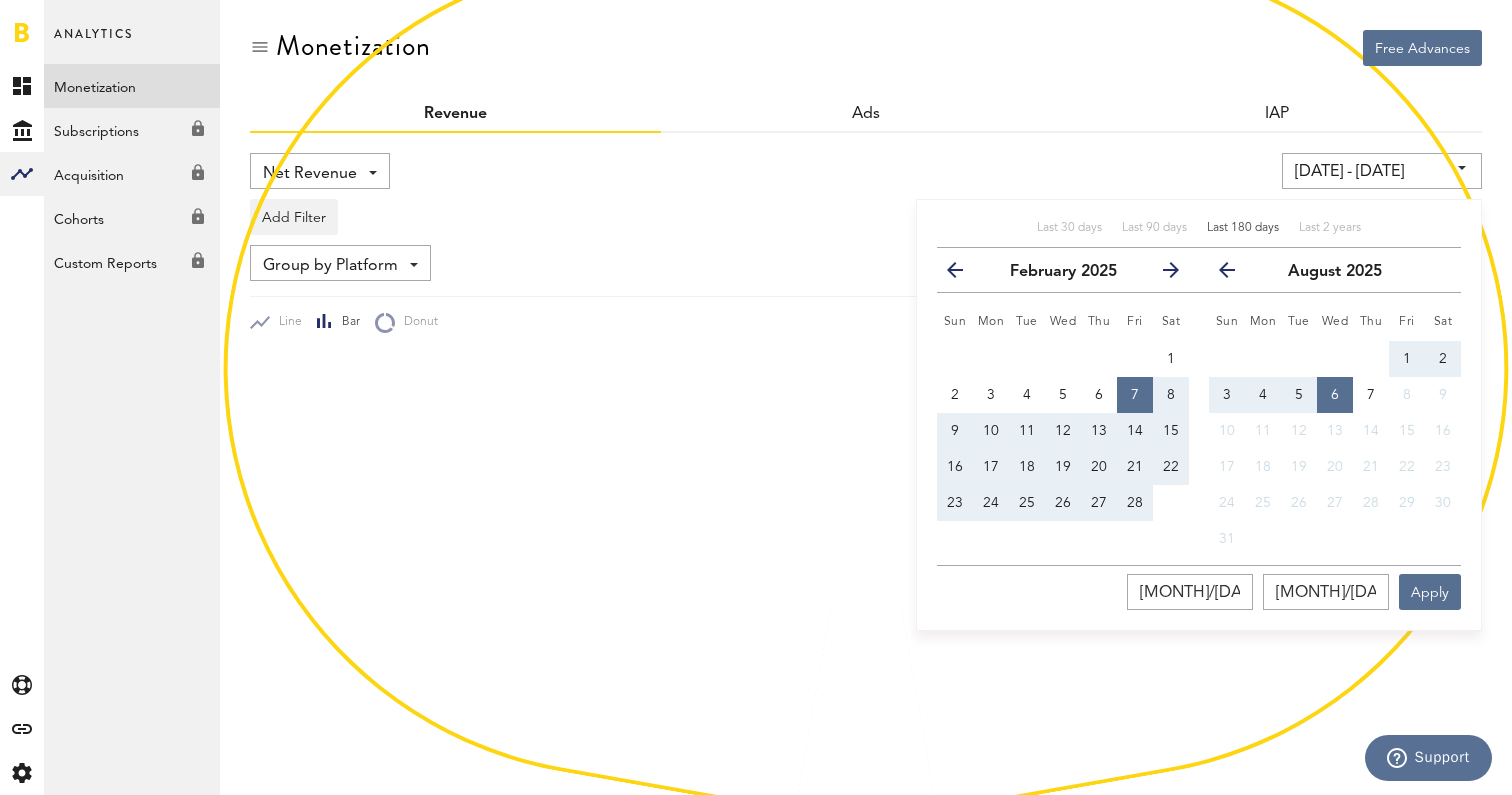 click on "[DATE] - [DATE]                Last 30 days       Last 90 days       Last 180 days       Last 2 years                        previous       [MONTH] [YEAR]         next               Sun     Mon     Tue     Wed     Thu     Fri     Sat                                           1               2         3         4         5         6         7         8               9         10         11         12         13         14         15               16         17         18         19         20         21         22               23         24         25         26         27         28                                                                         previous       [MONTH] [YEAR]         next               Sun     Mon     Tue     Wed     Thu     Fri     Sat                                       1         2               3         4         5         6         7         8         9               10         11         12         13         14         15         16               17         18" at bounding box center [1159, 171] 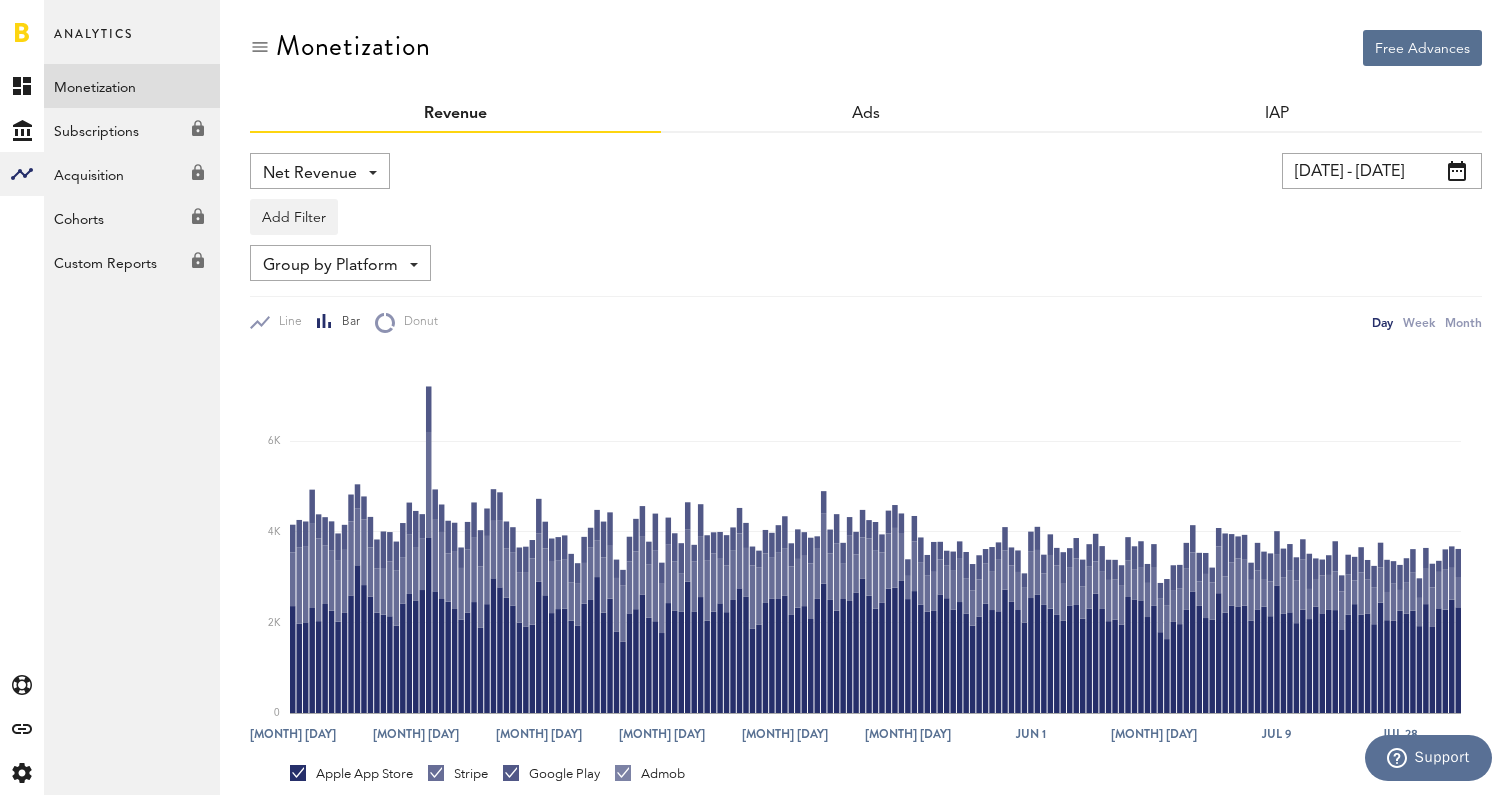 click on "Line         Bar         Donut                      Day     Week     Month" at bounding box center [866, 314] 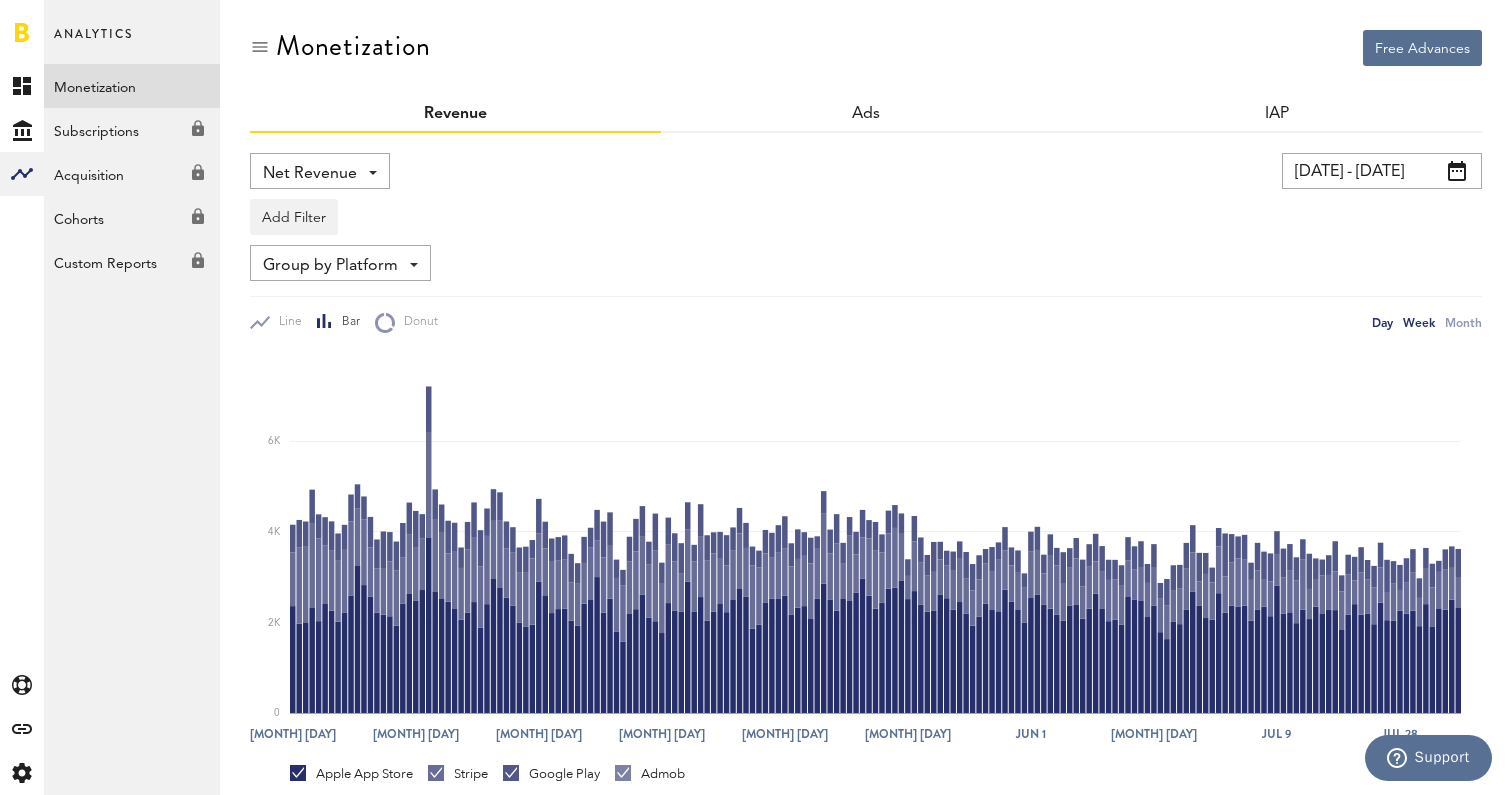 click on "Week" at bounding box center [1419, 322] 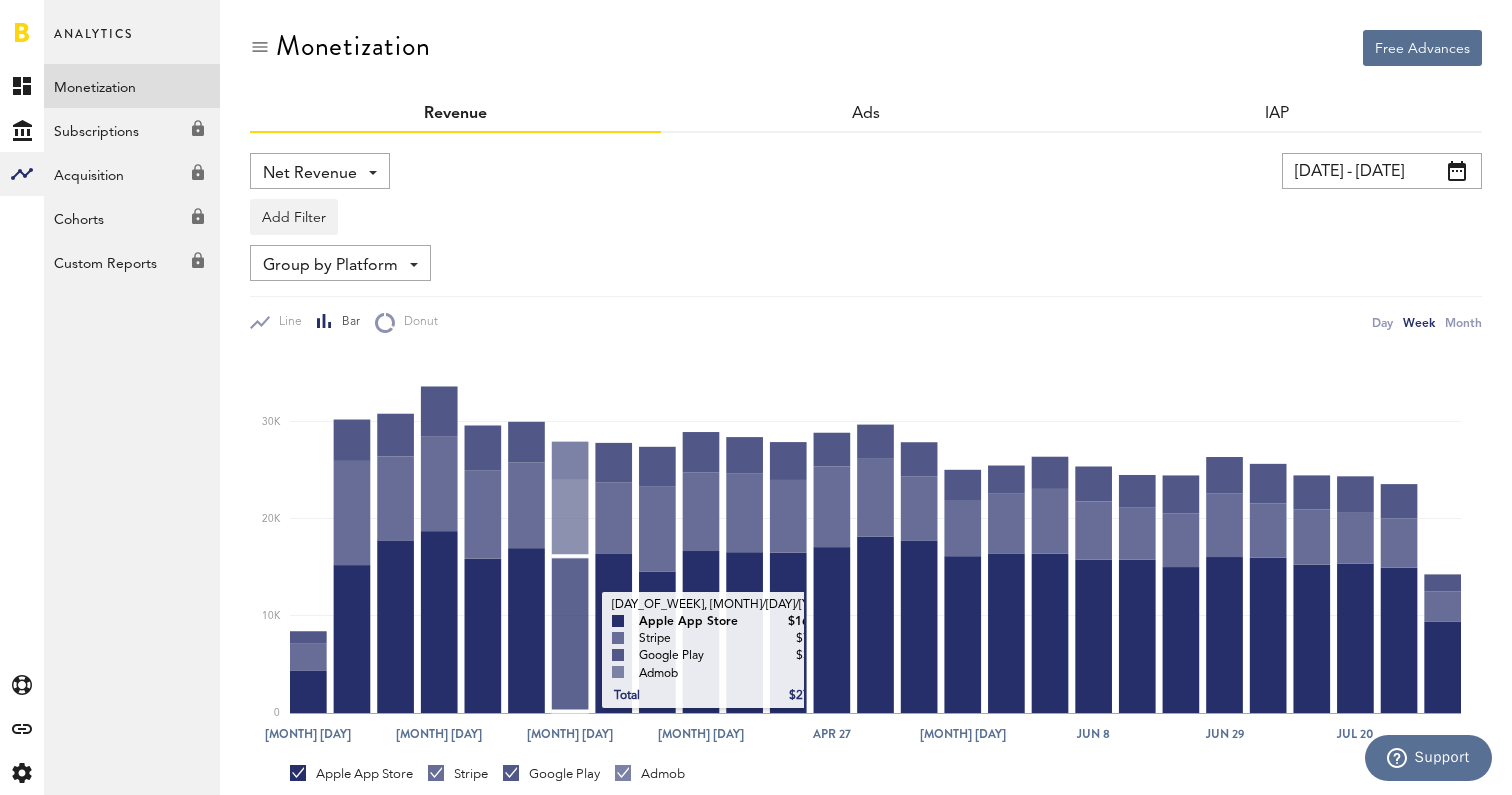scroll, scrollTop: 144, scrollLeft: 0, axis: vertical 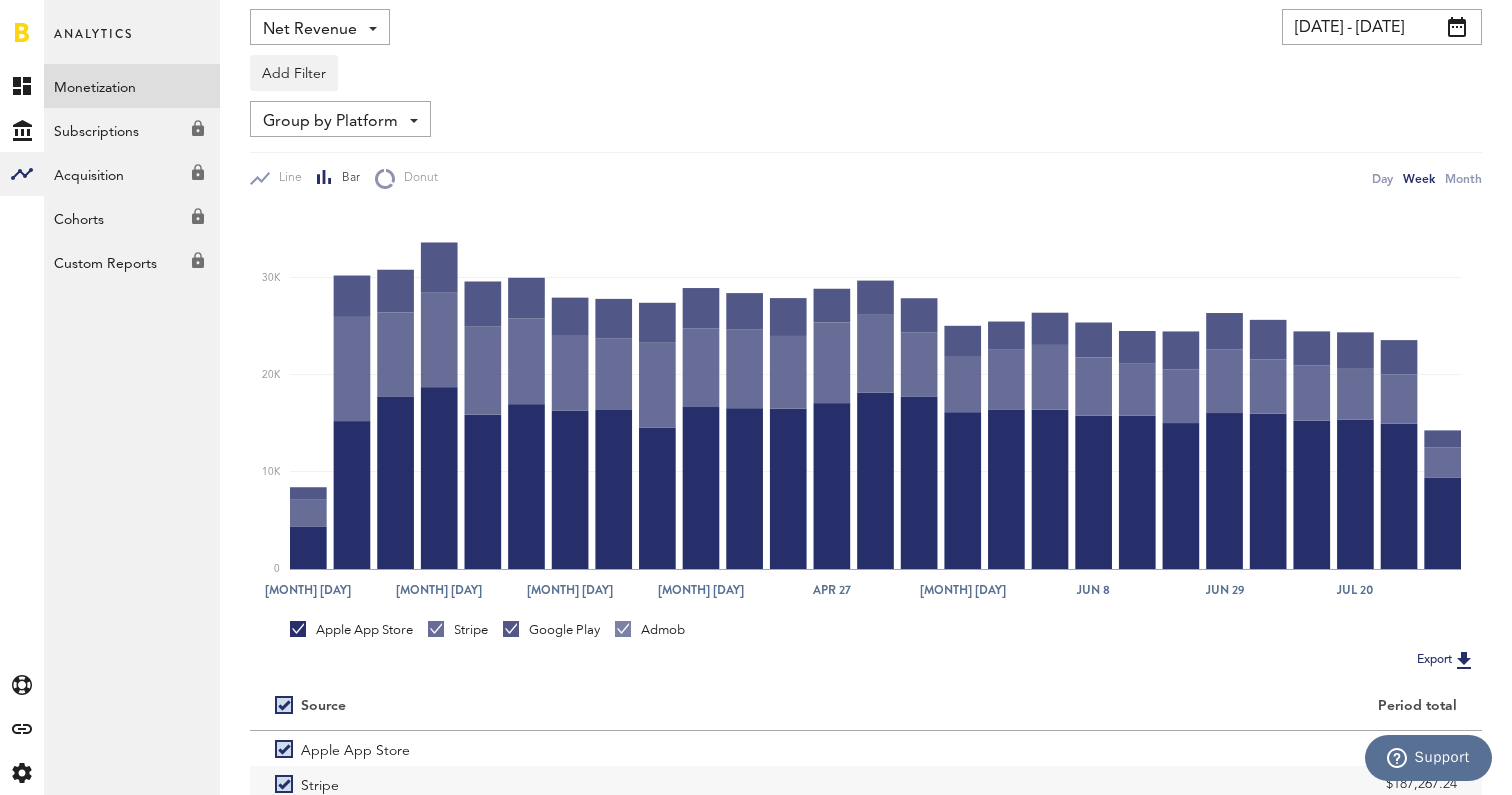 click on "Stripe" at bounding box center [458, 634] 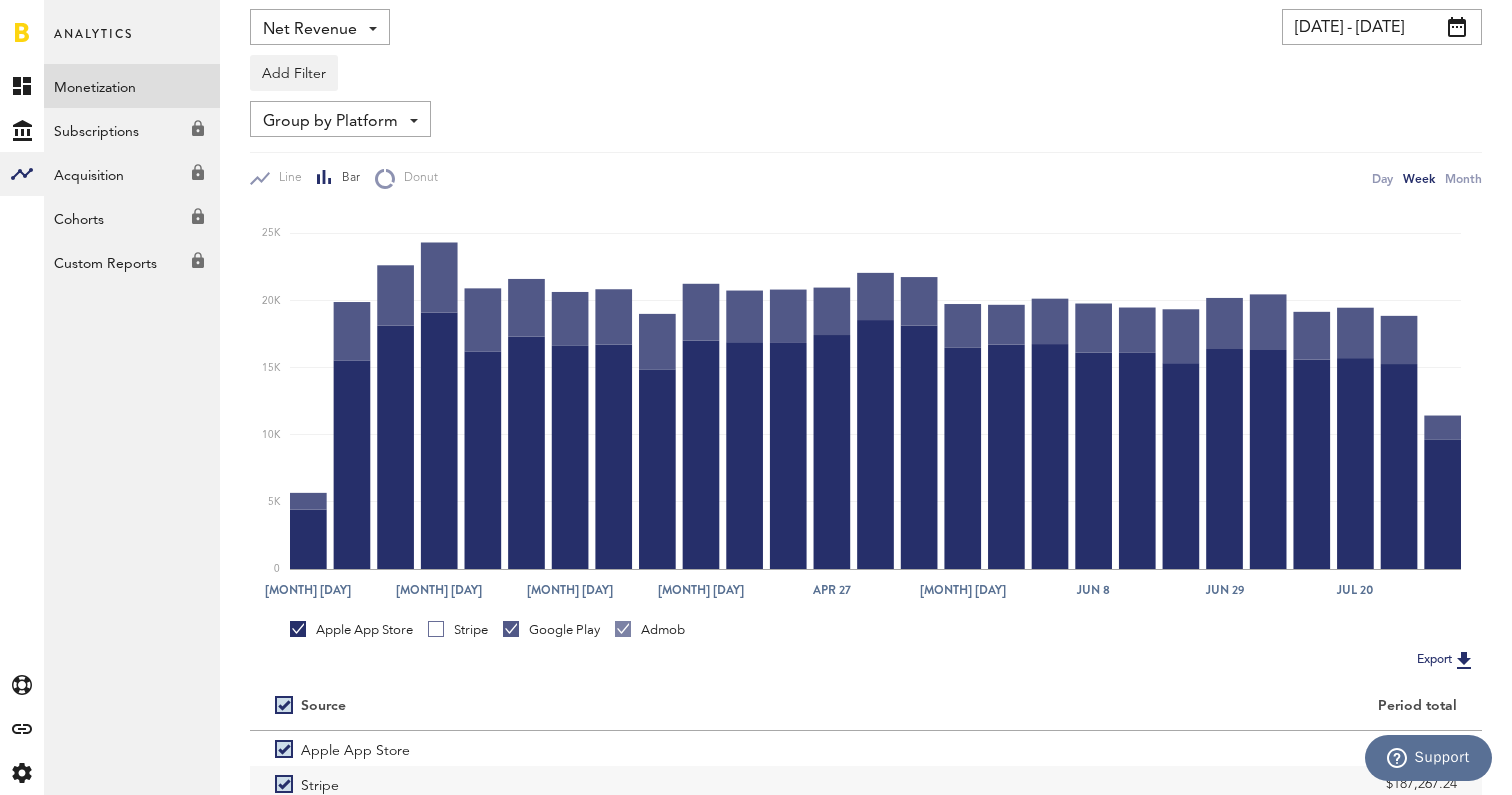 click on "Google Play" at bounding box center [551, 630] 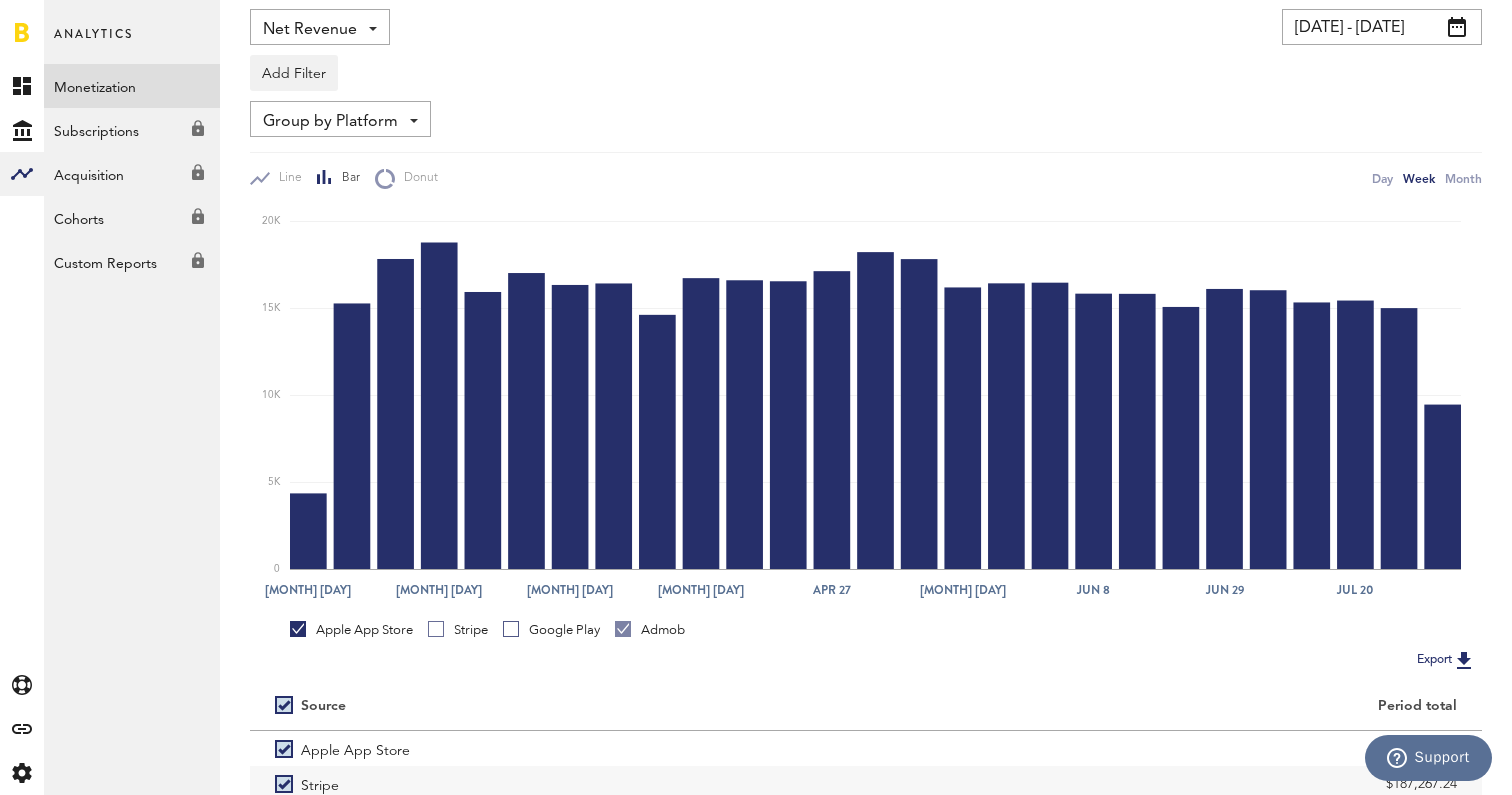 click on "Admob" at bounding box center [650, 630] 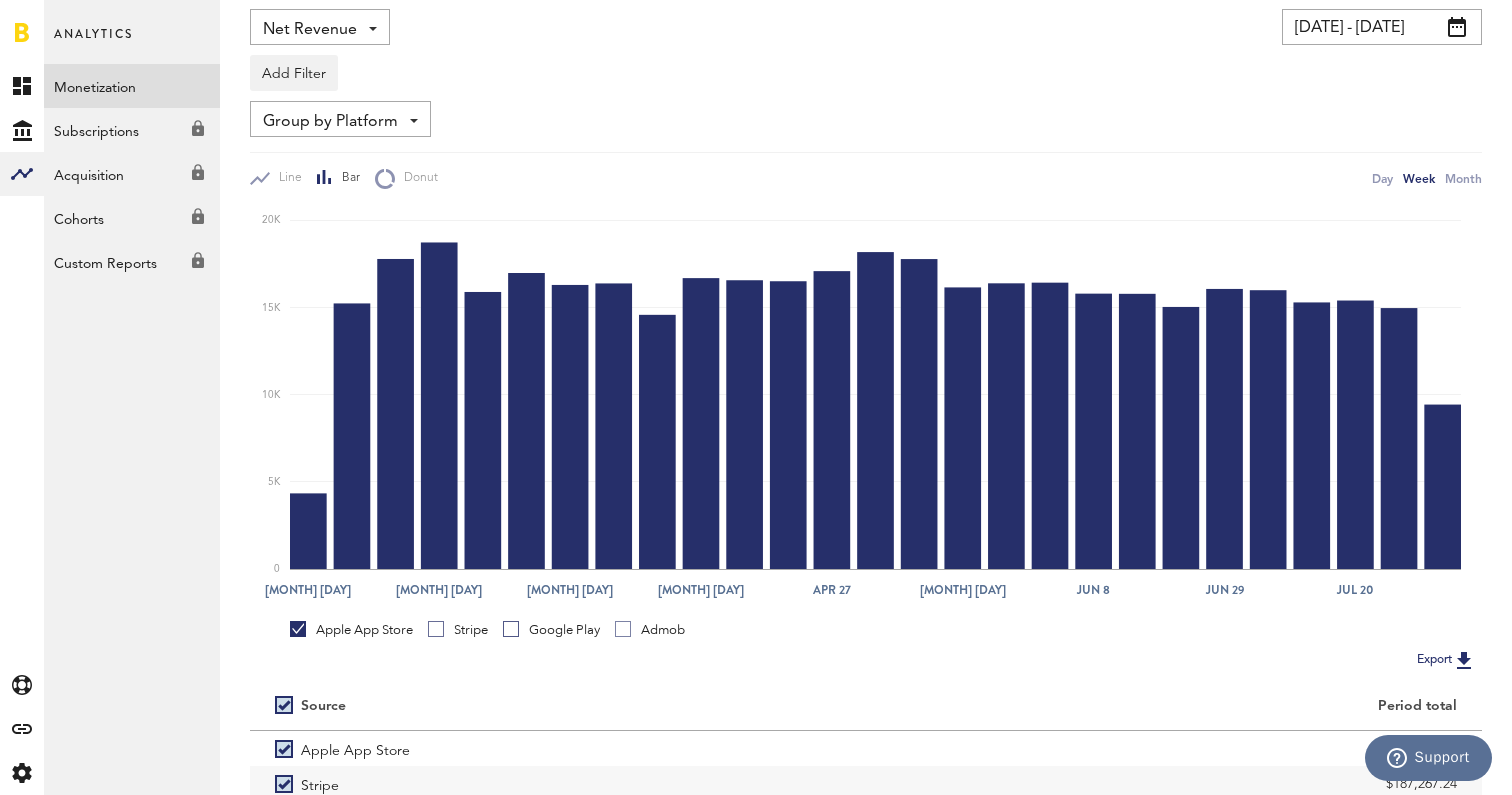 click on "Stripe" at bounding box center [458, 630] 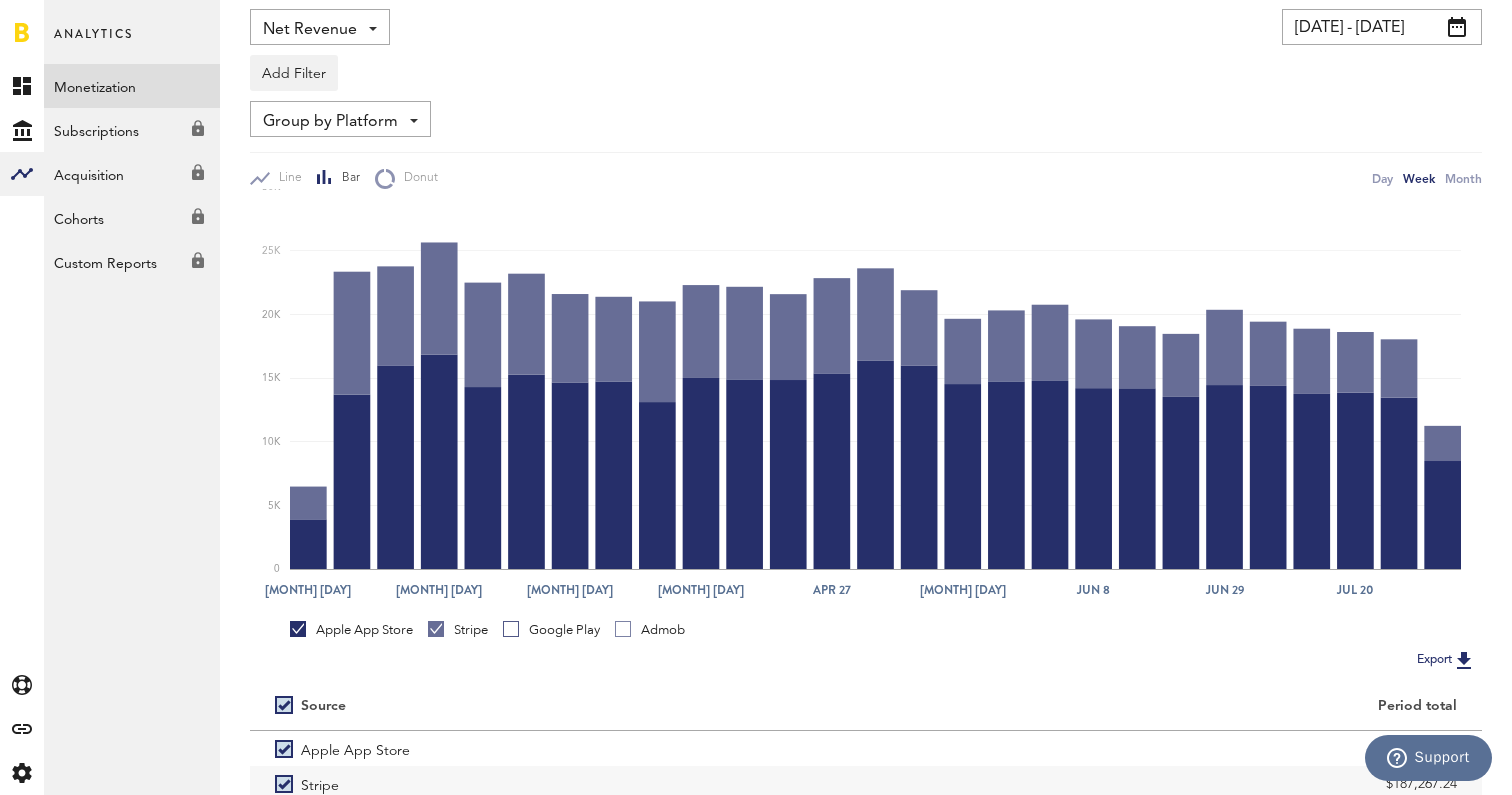 click on "Apple App Store" at bounding box center (351, 630) 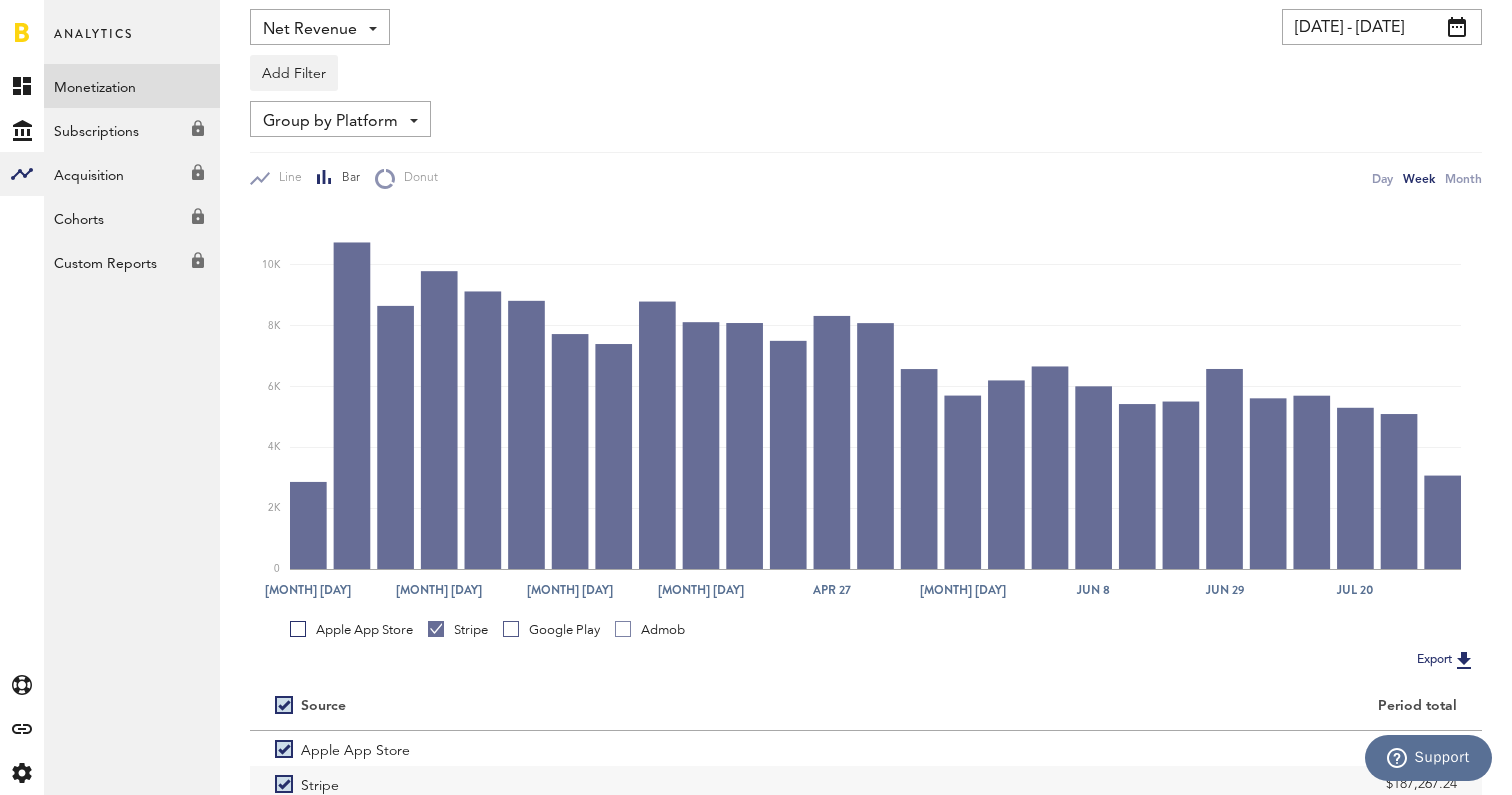 click on "Google Play" at bounding box center (551, 630) 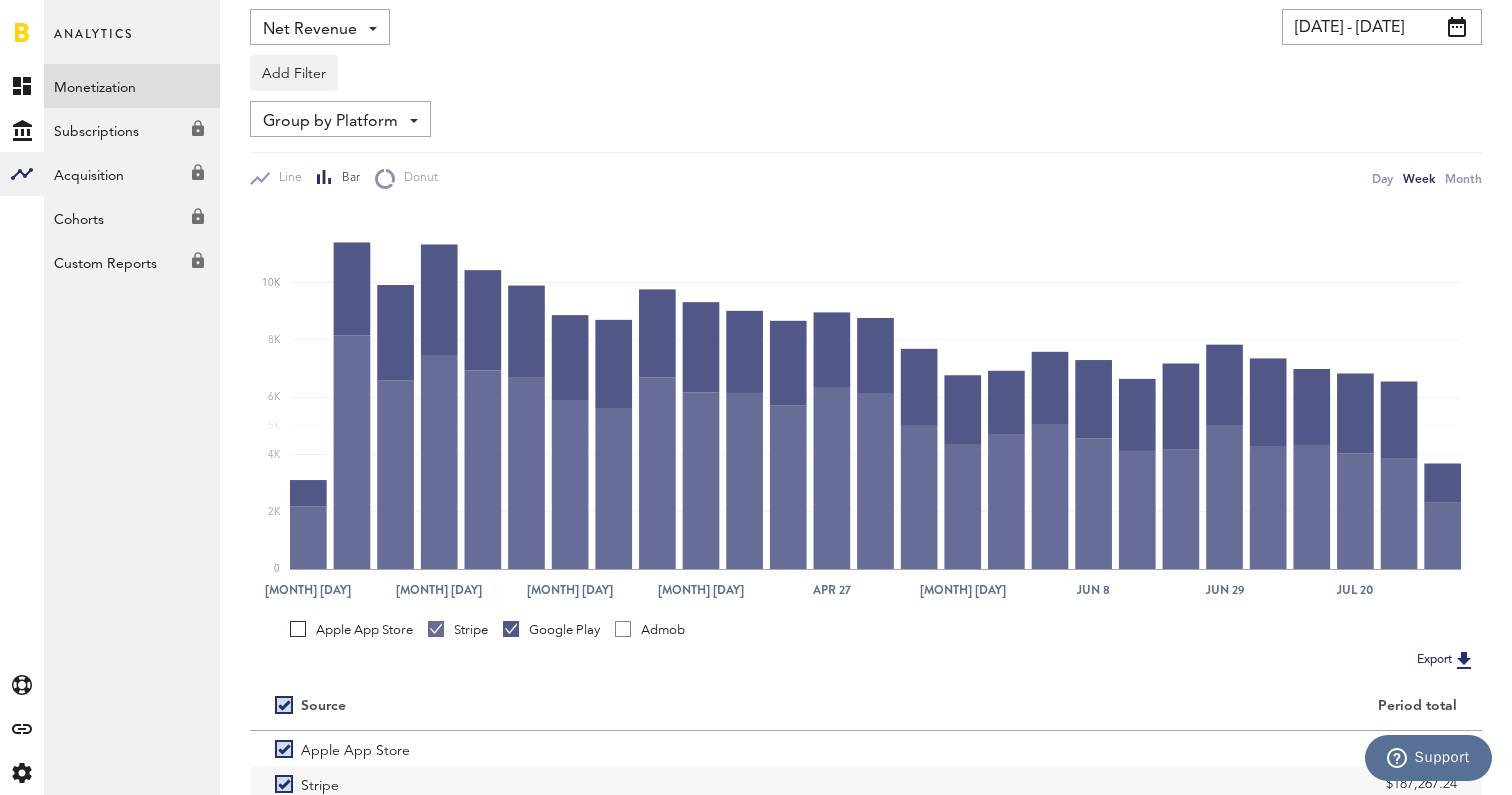 click on "Stripe" at bounding box center (458, 630) 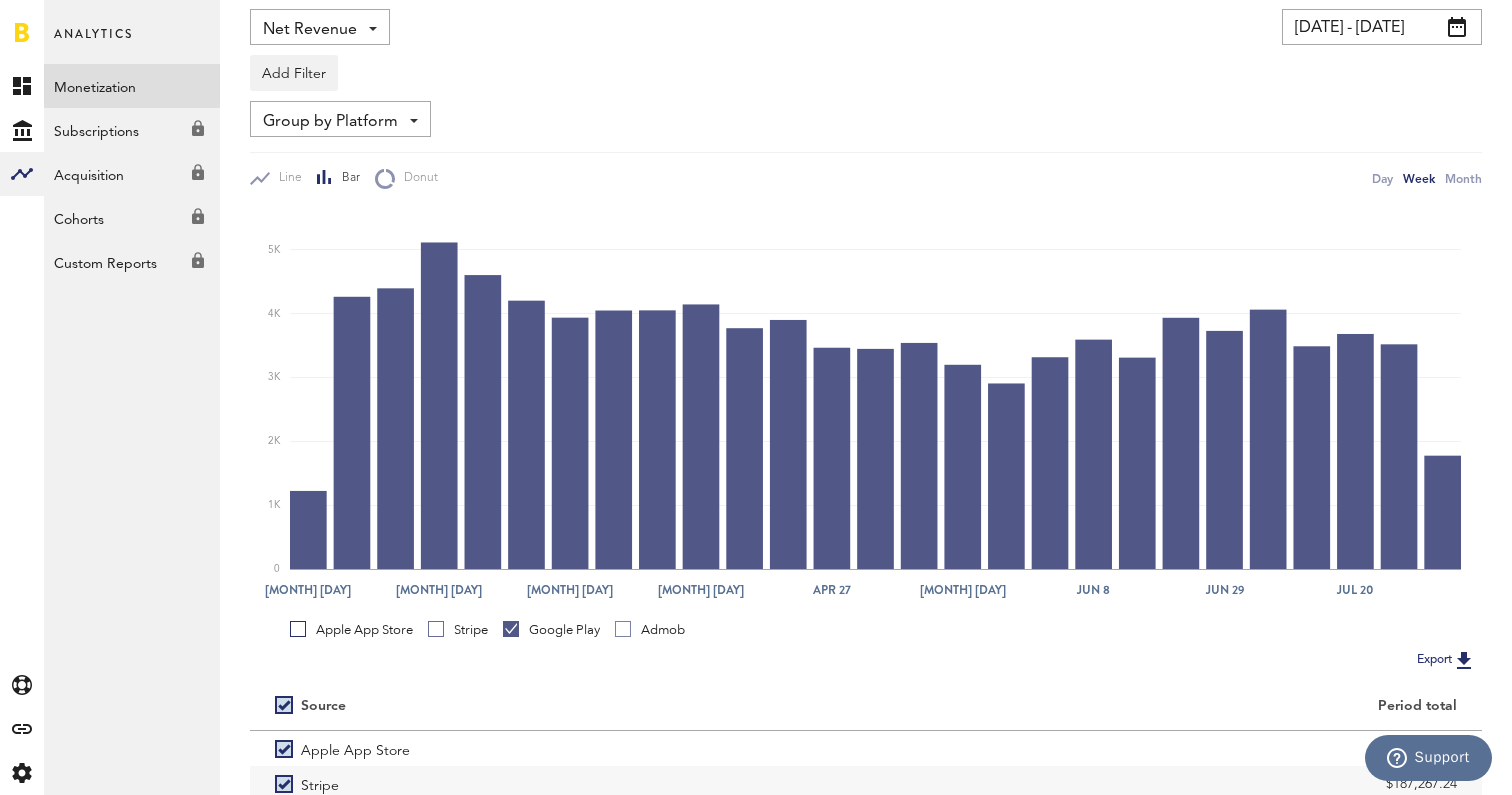 click at bounding box center [511, 629] 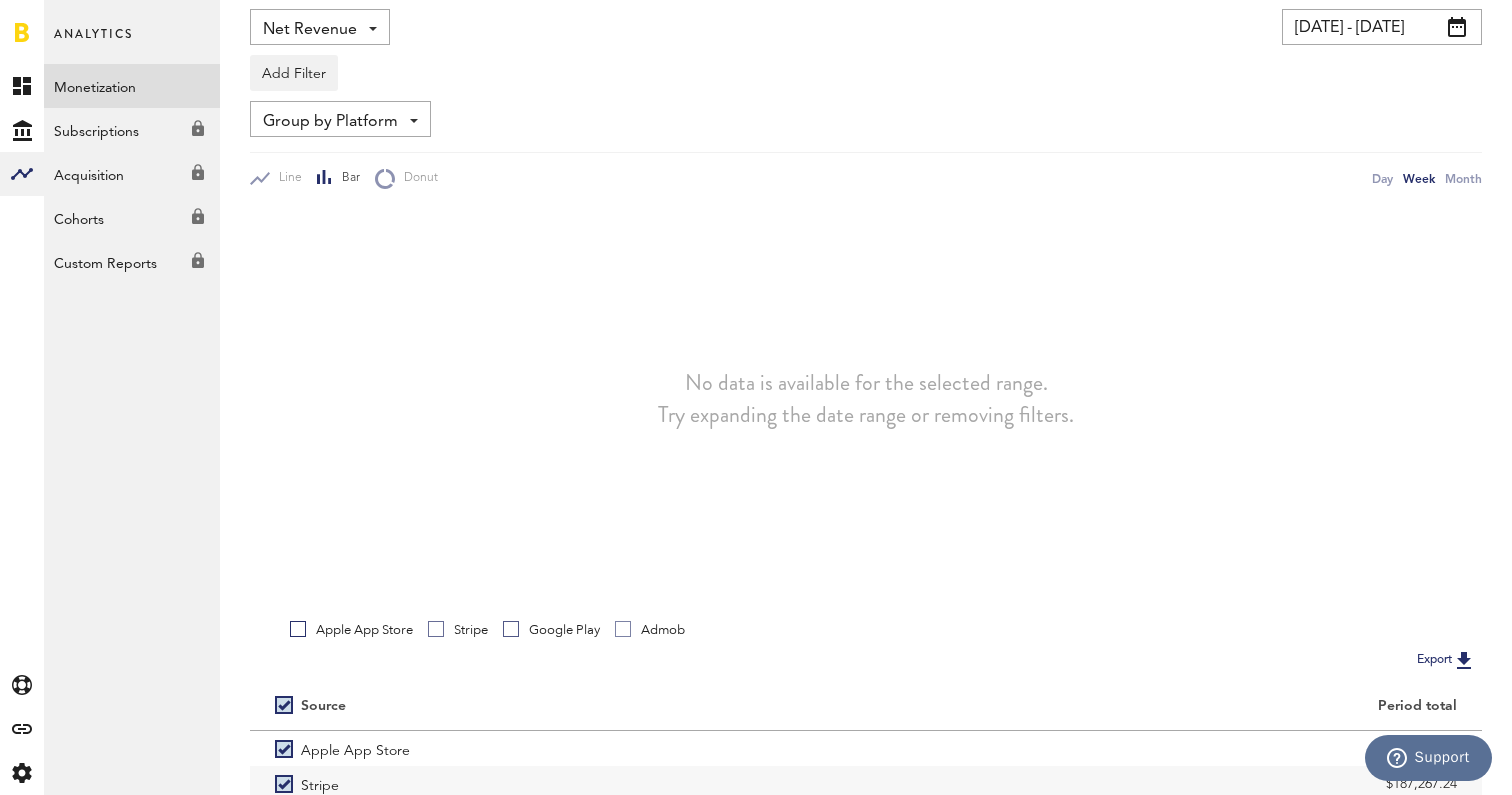 click at bounding box center (22, 32) 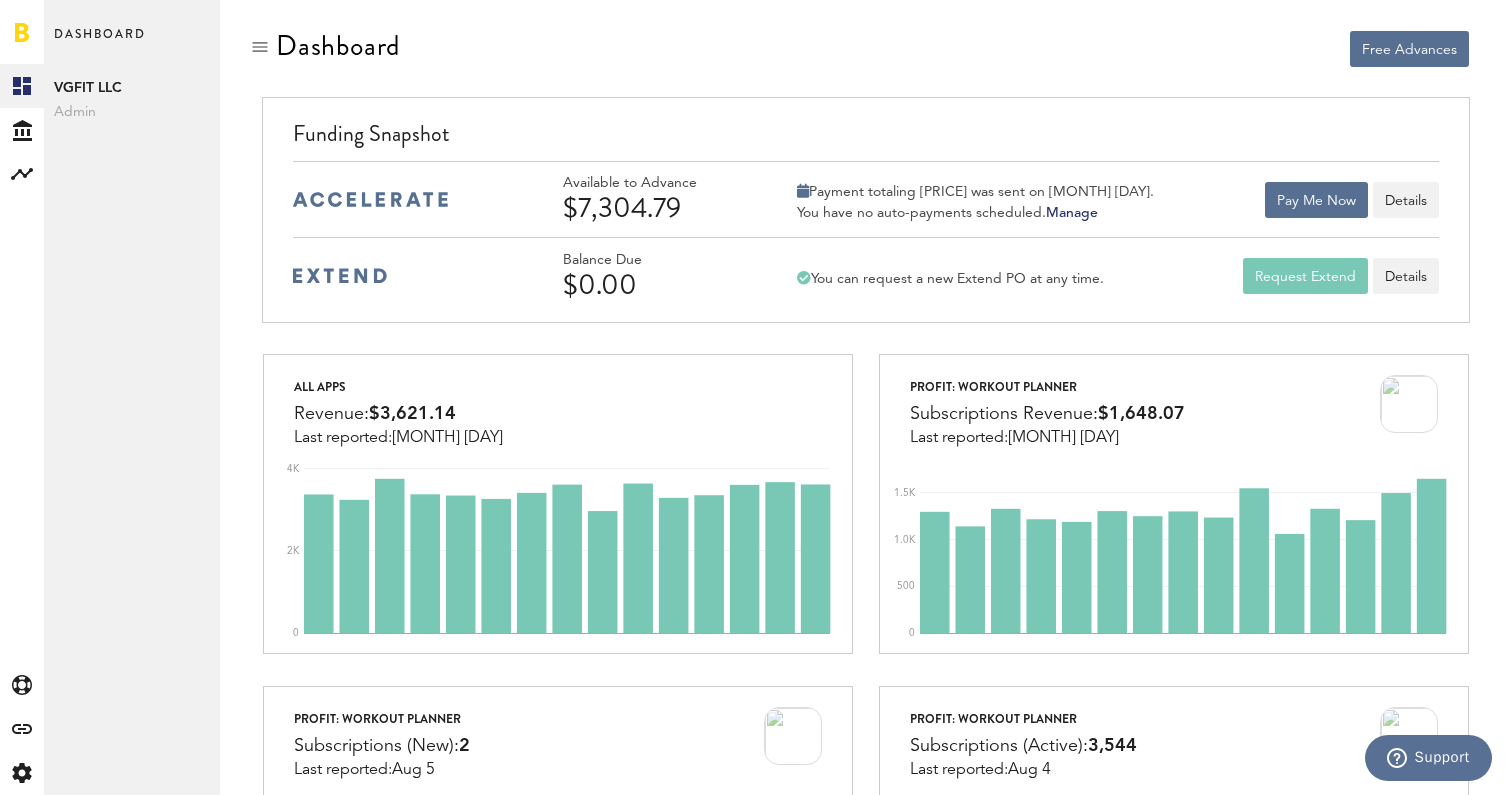 click on "Free Advances" at bounding box center (1173, 49) 